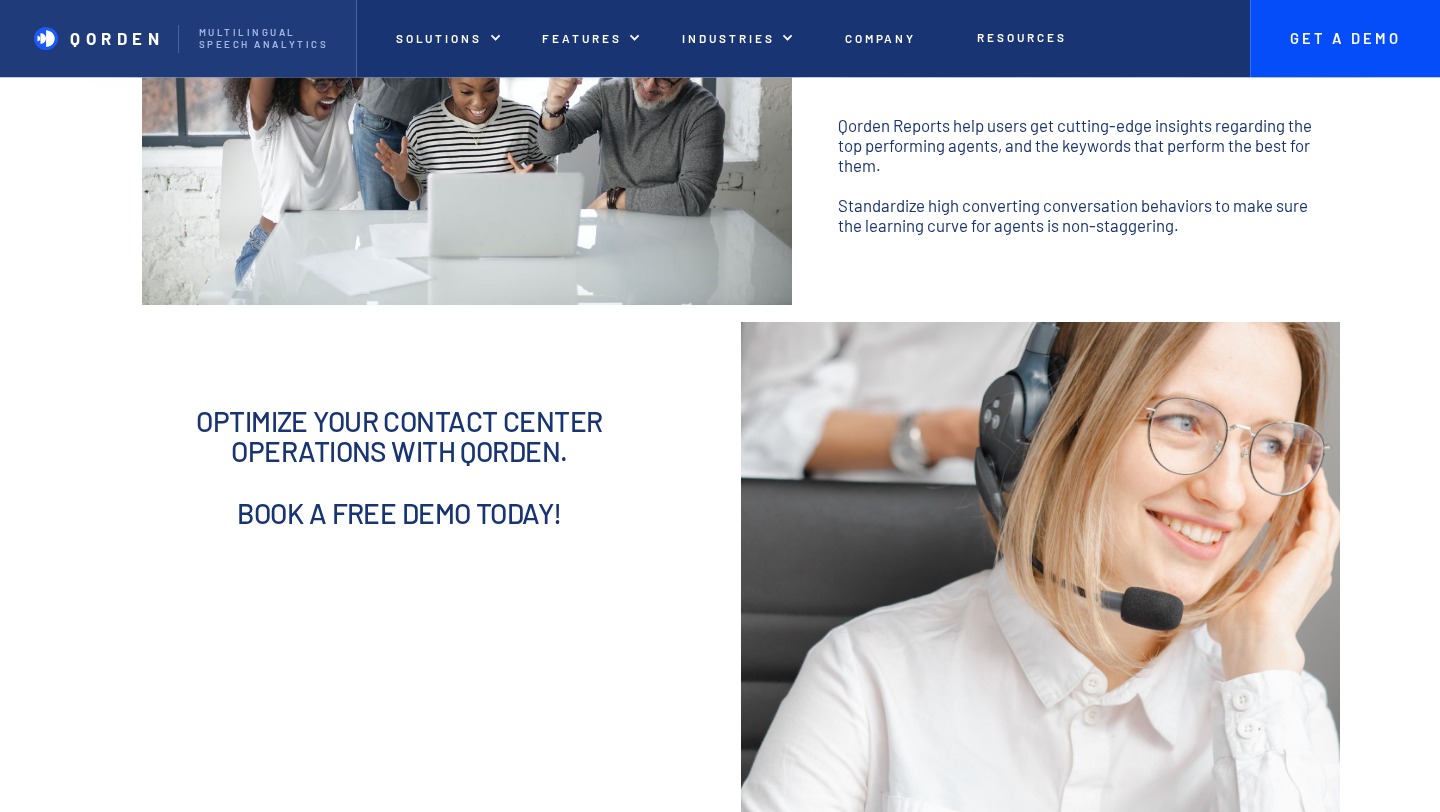 scroll, scrollTop: 2662, scrollLeft: 0, axis: vertical 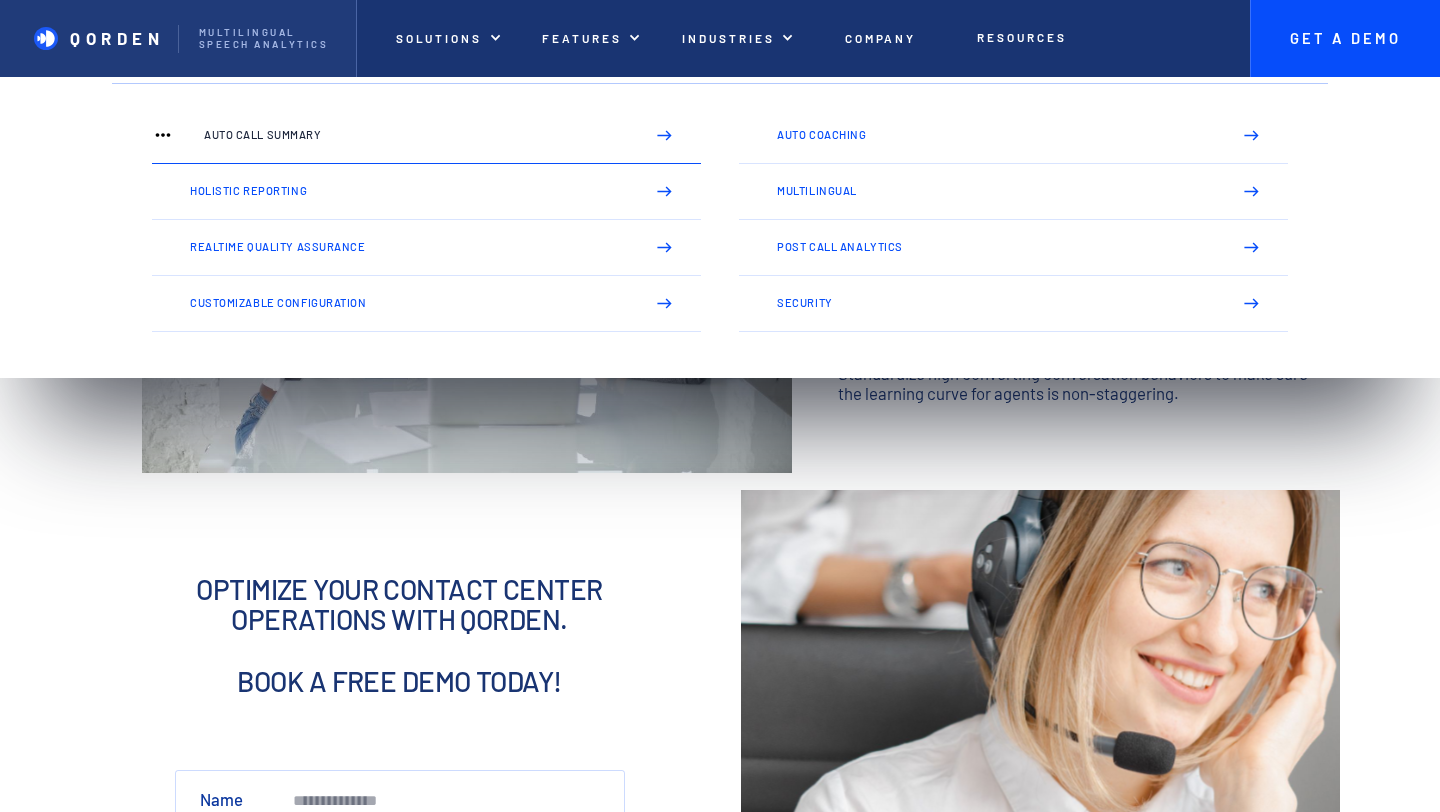 click on "Auto Call Summary" at bounding box center [426, 136] 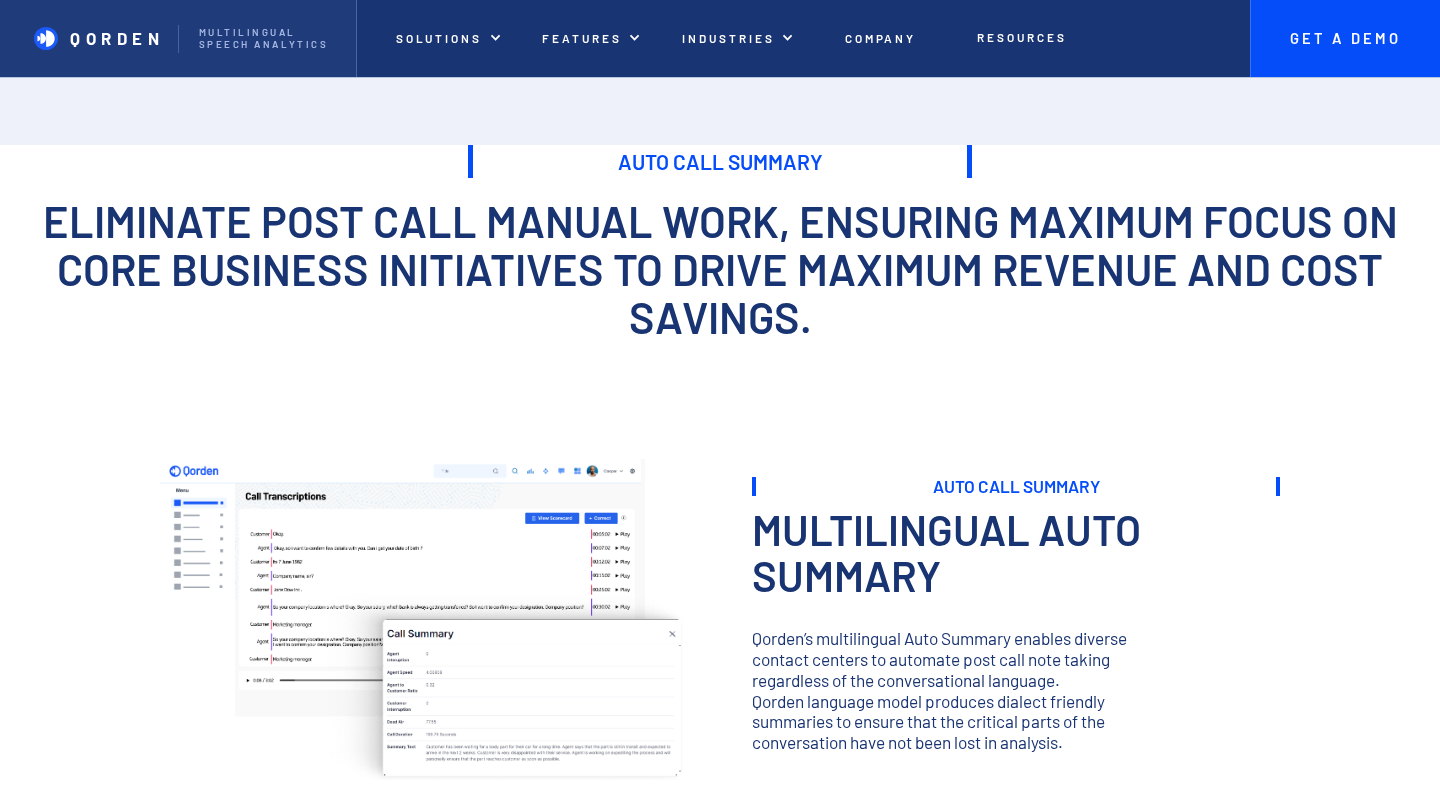 scroll, scrollTop: 403, scrollLeft: 0, axis: vertical 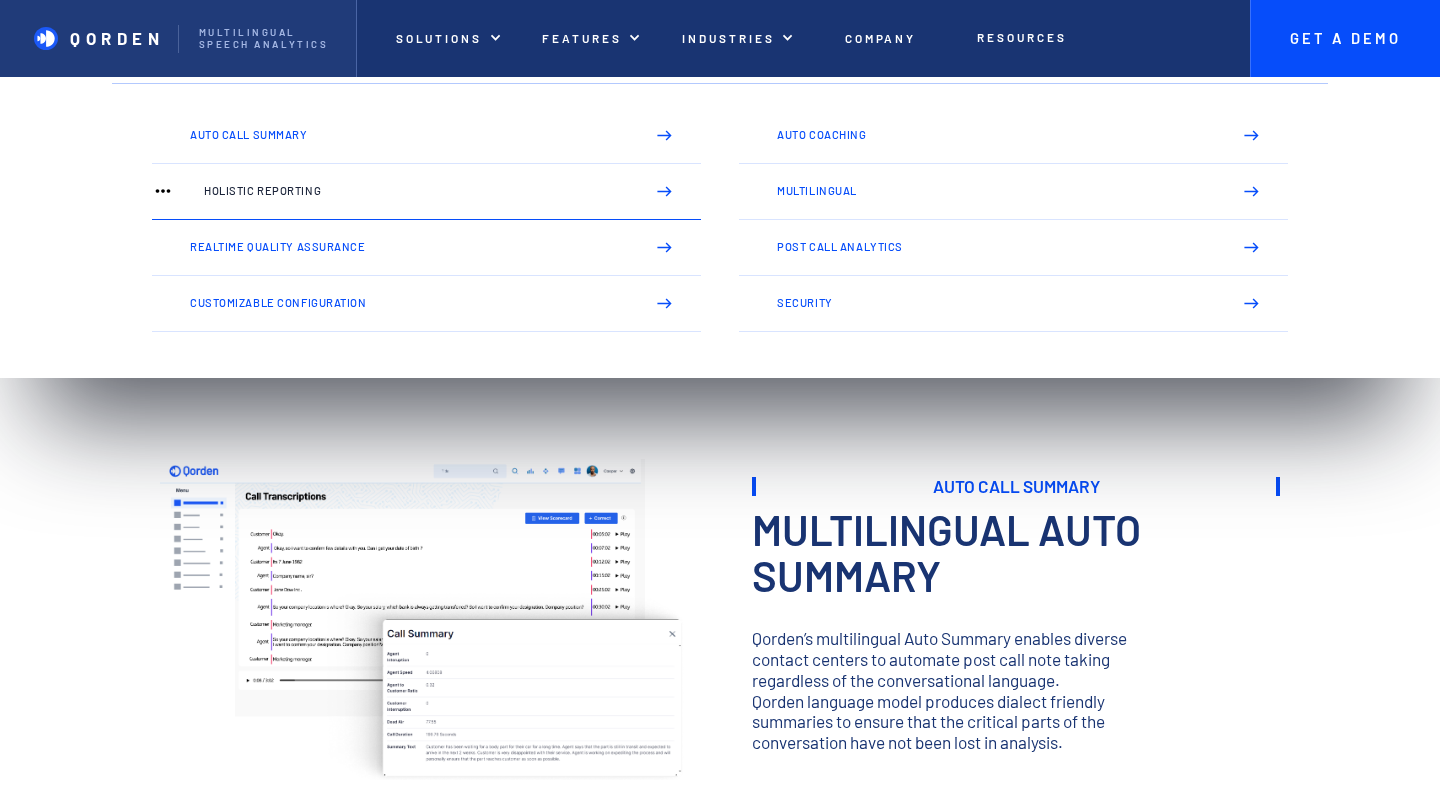click on "Holistic Reporting" at bounding box center [426, 192] 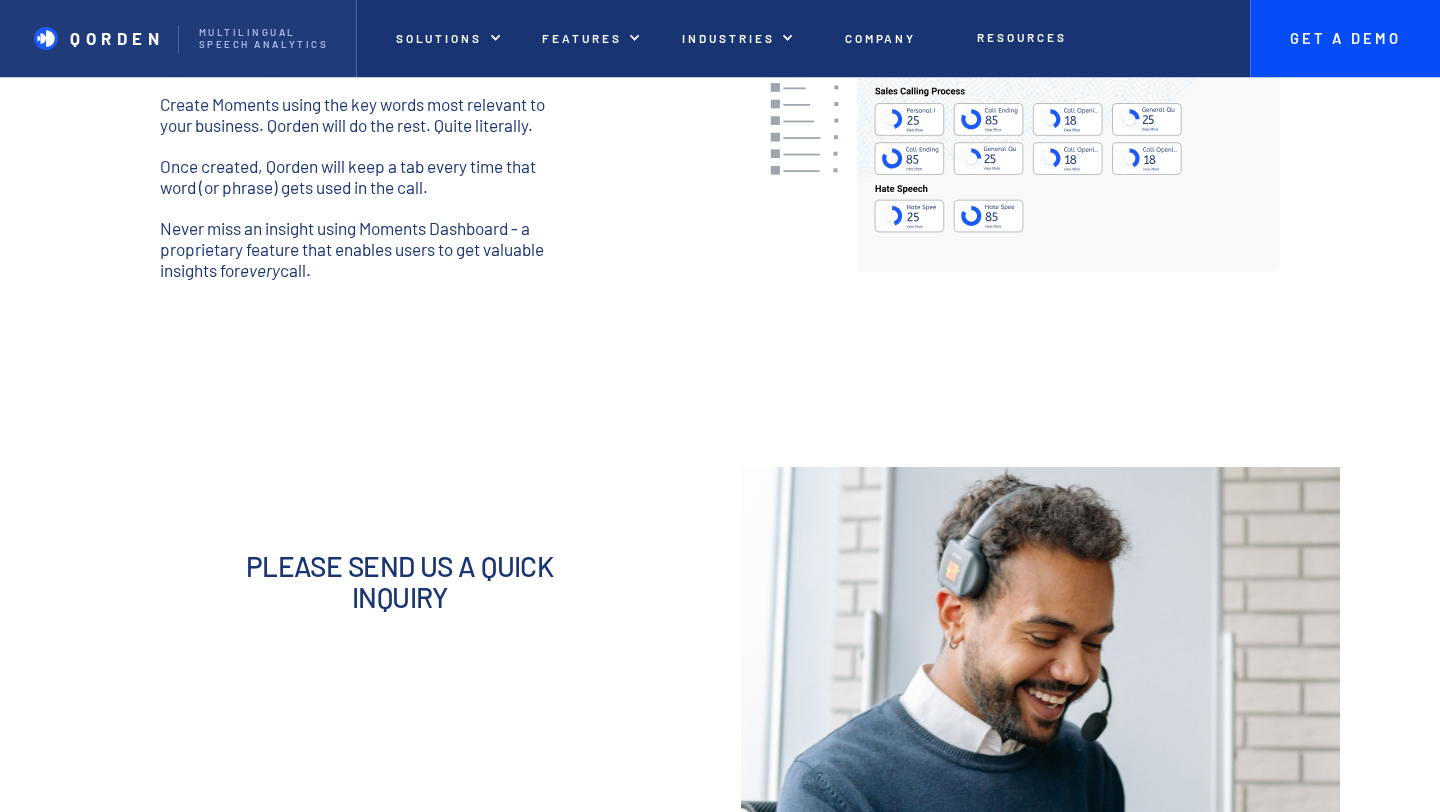 scroll, scrollTop: 517, scrollLeft: 0, axis: vertical 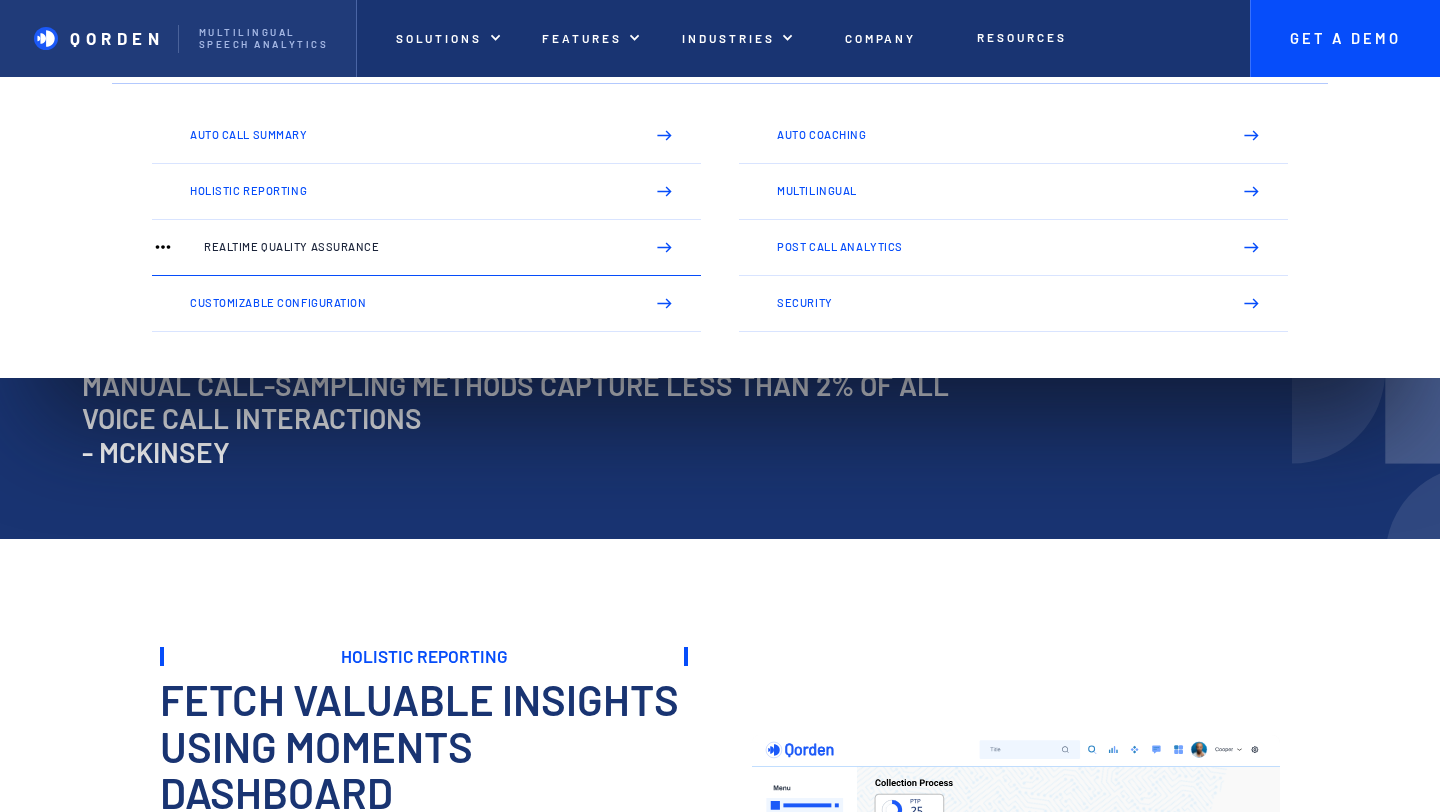 click on "Realtime Quality Assurance" at bounding box center (416, 247) 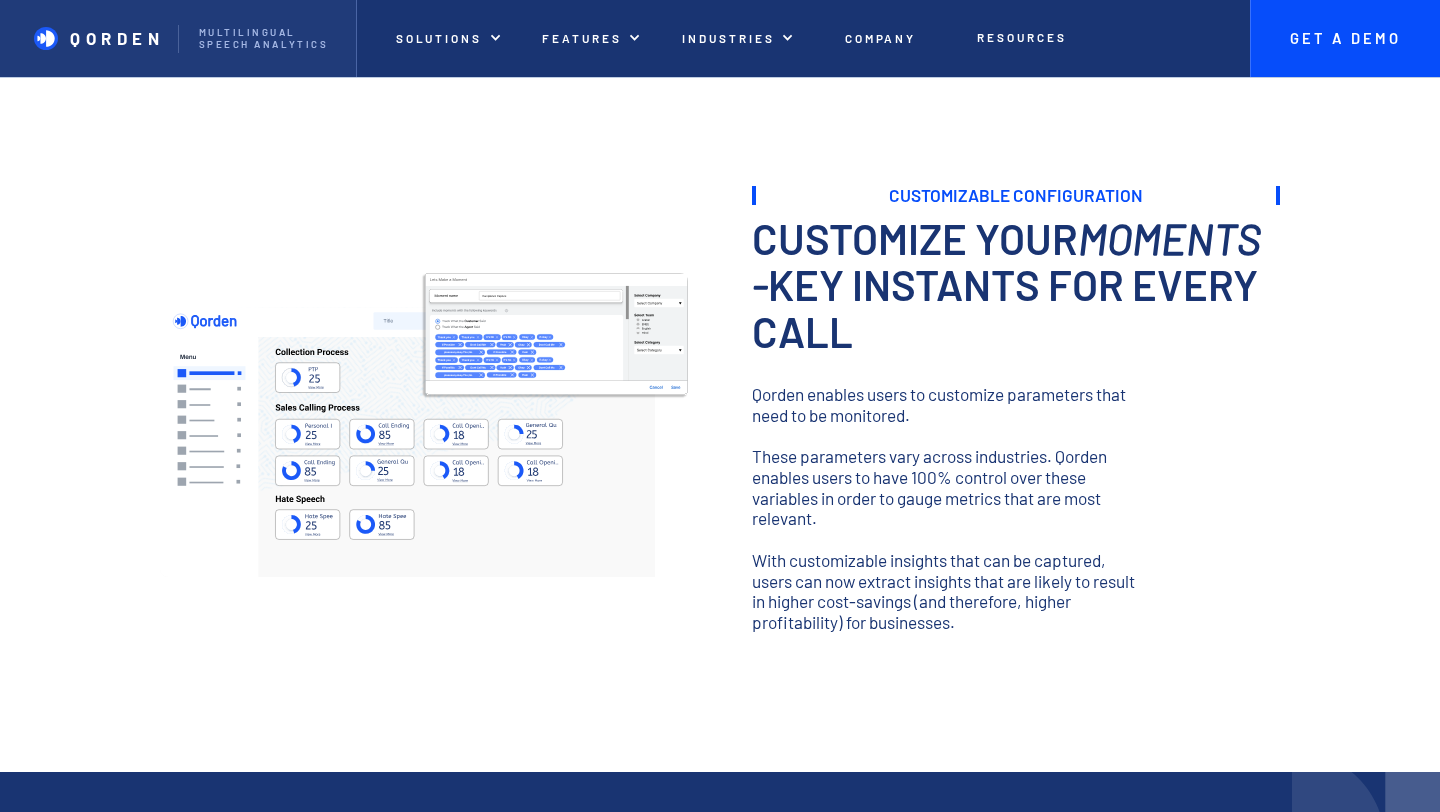 scroll, scrollTop: 0, scrollLeft: 0, axis: both 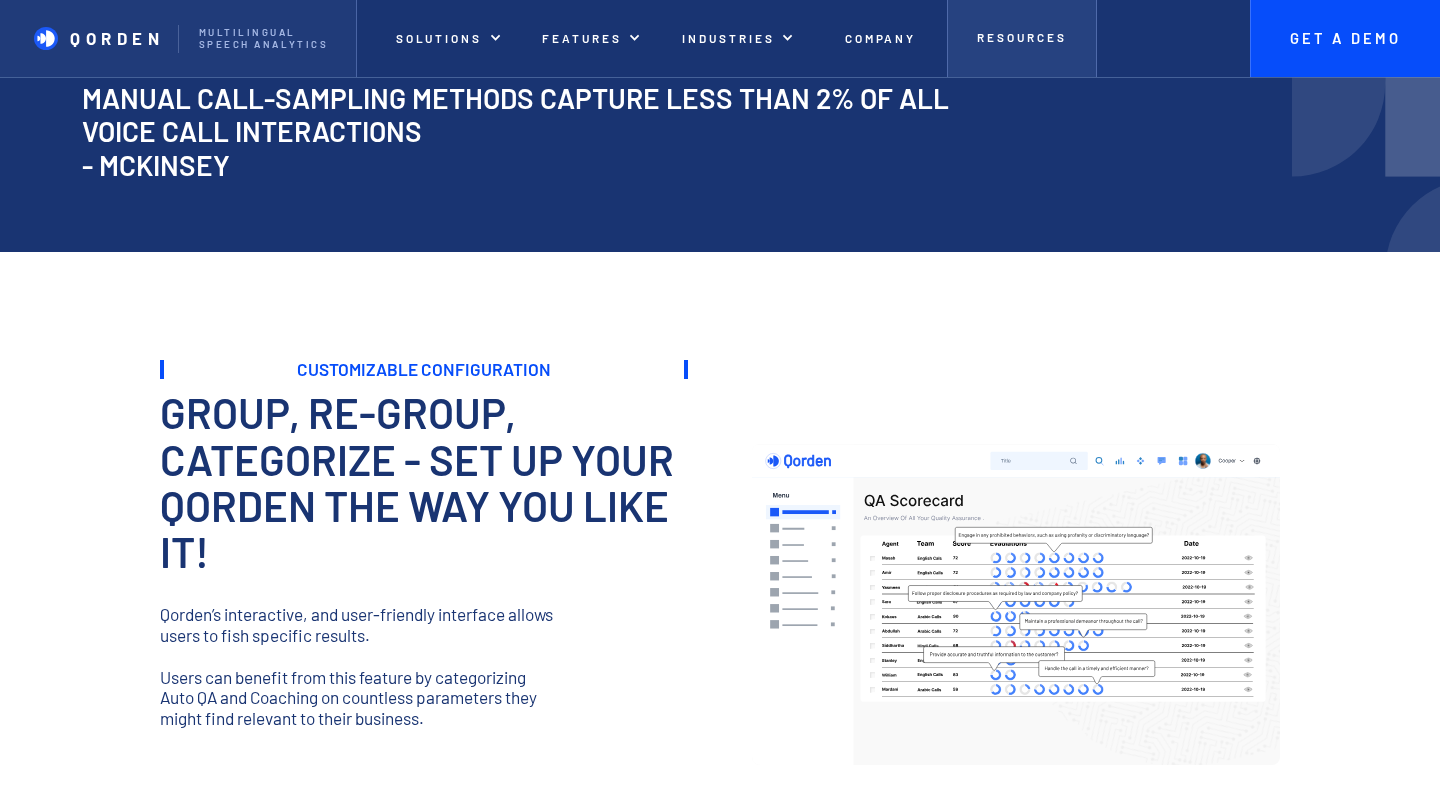 click on "Resources" at bounding box center [1022, 38] 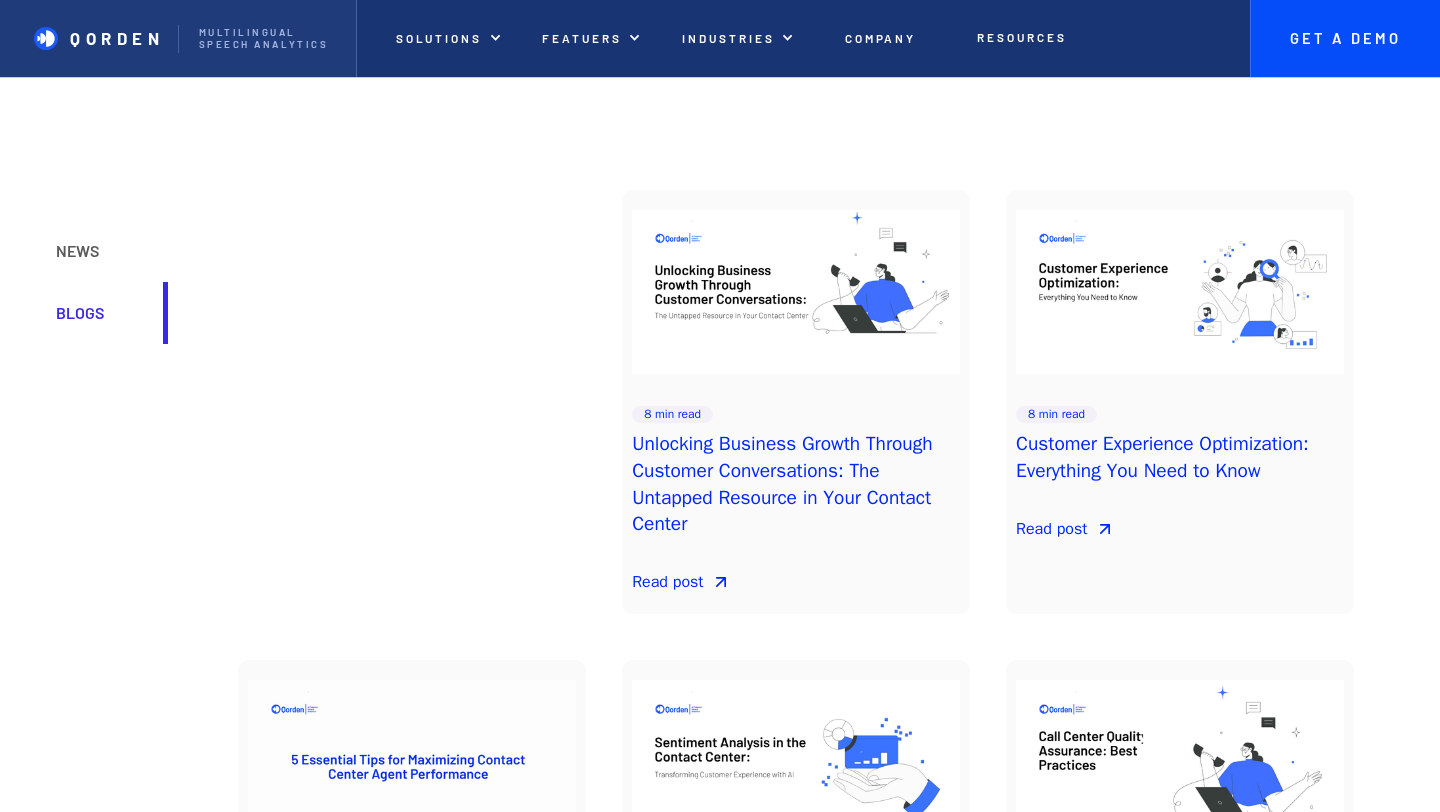 scroll, scrollTop: 3946, scrollLeft: 0, axis: vertical 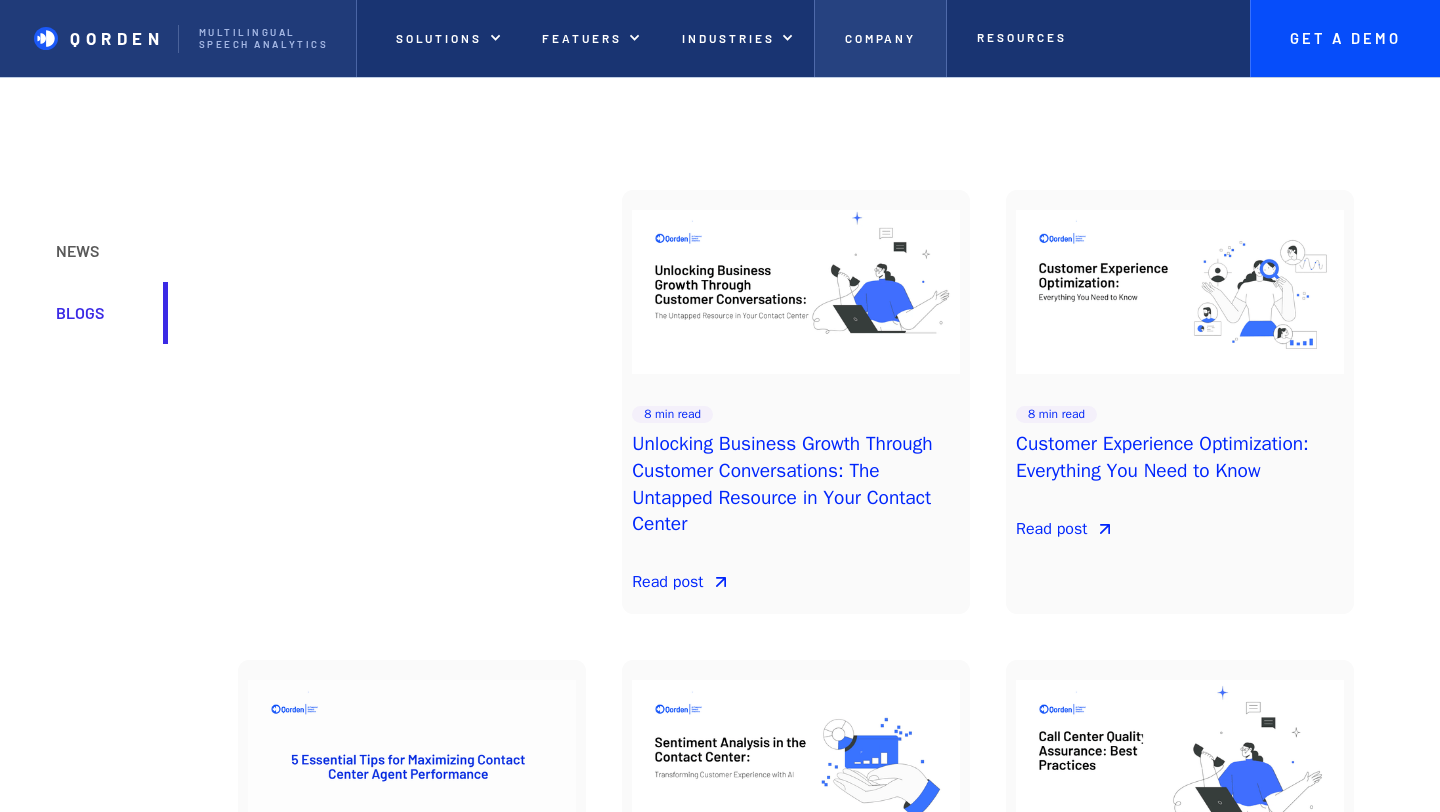 click on "Company" at bounding box center (881, 38) 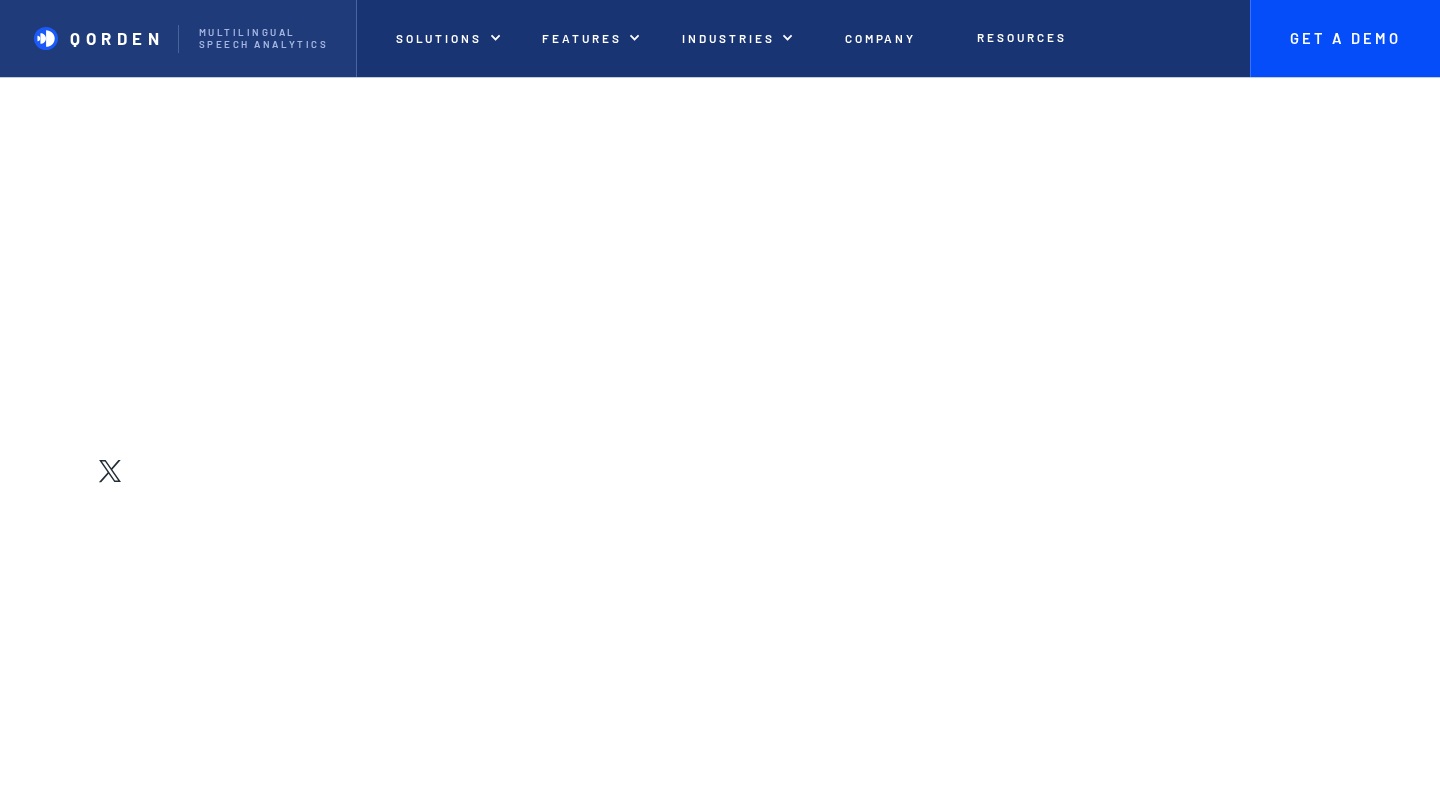 scroll, scrollTop: 0, scrollLeft: 0, axis: both 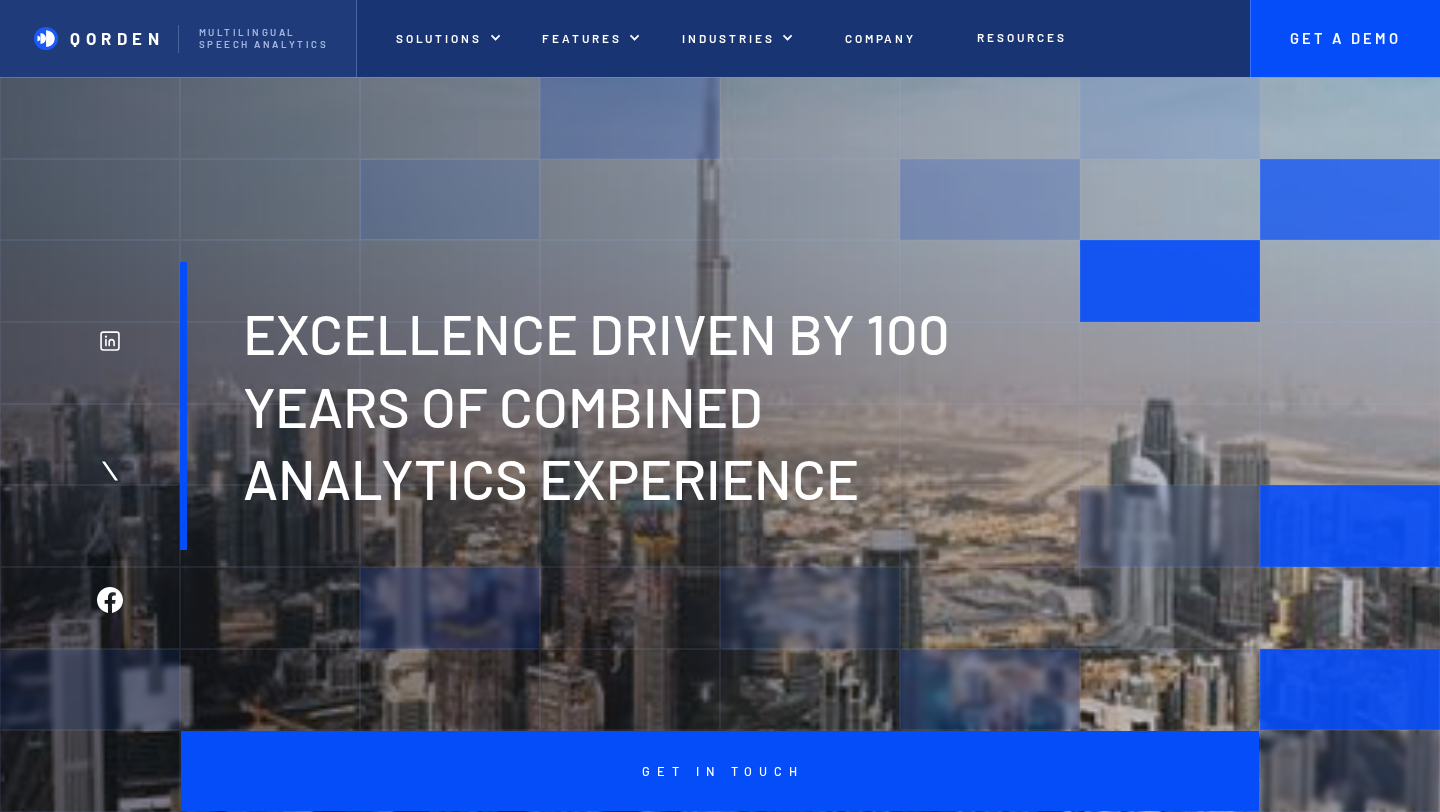 click at bounding box center (450, 200) 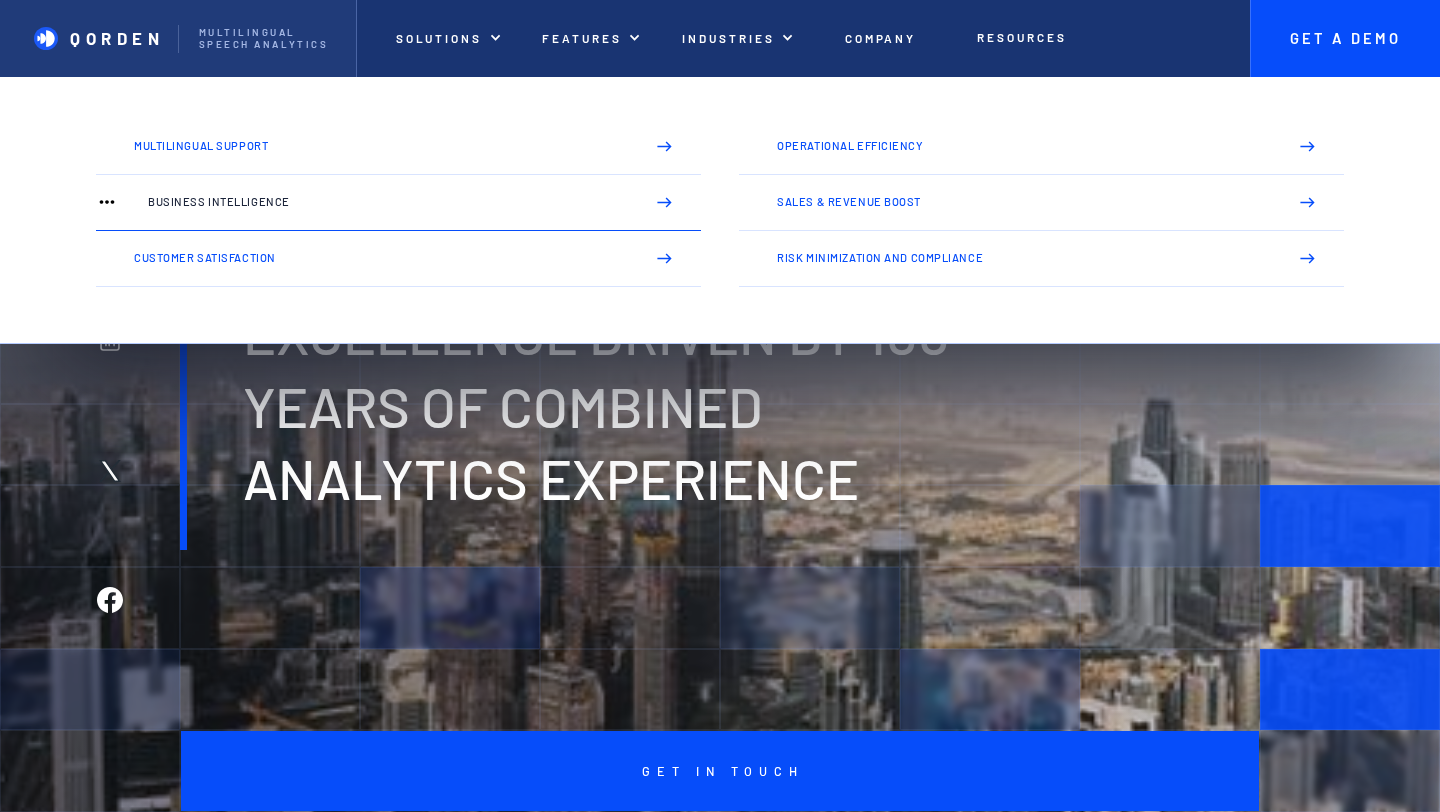 click on "Business Intelligence" at bounding box center [398, 203] 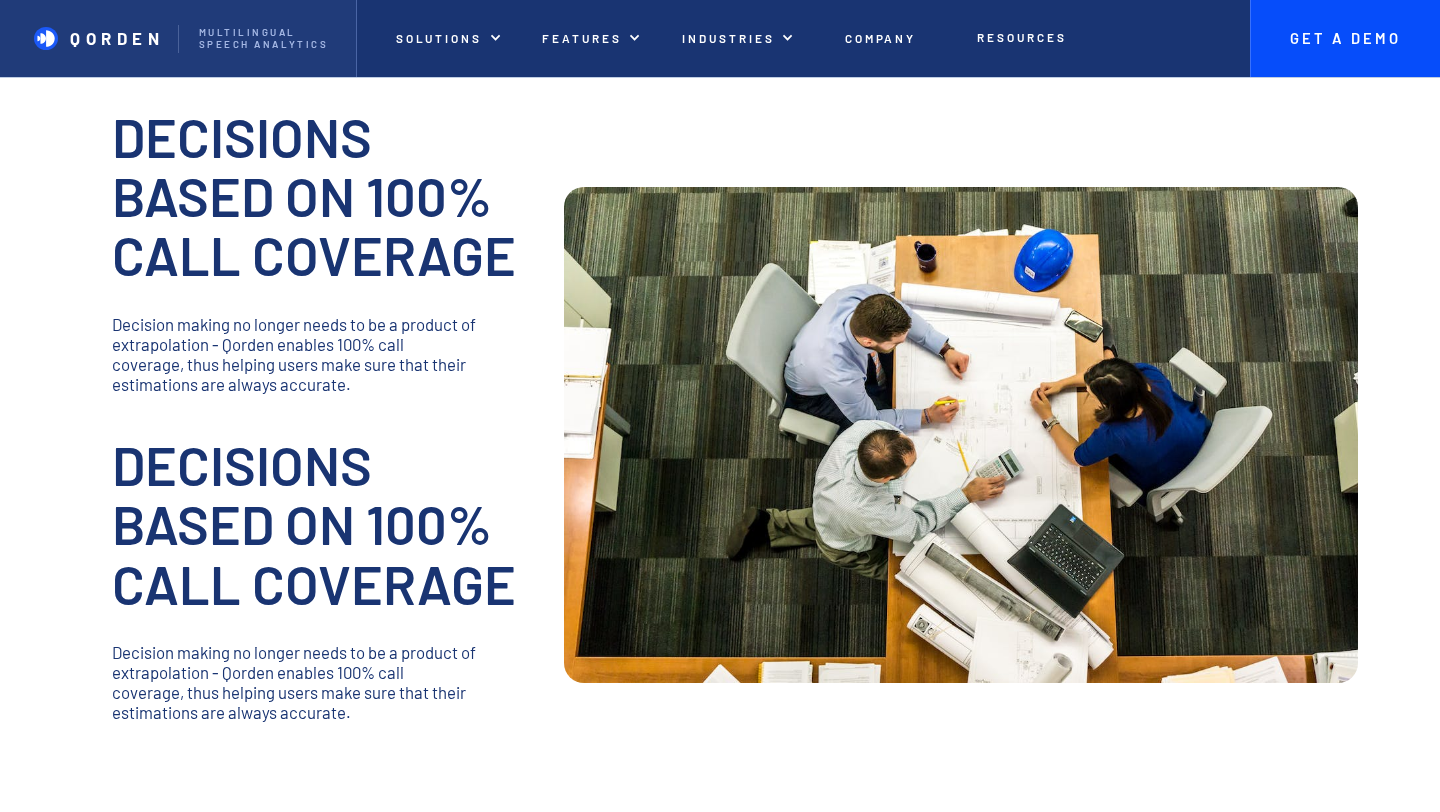 scroll, scrollTop: 1183, scrollLeft: 0, axis: vertical 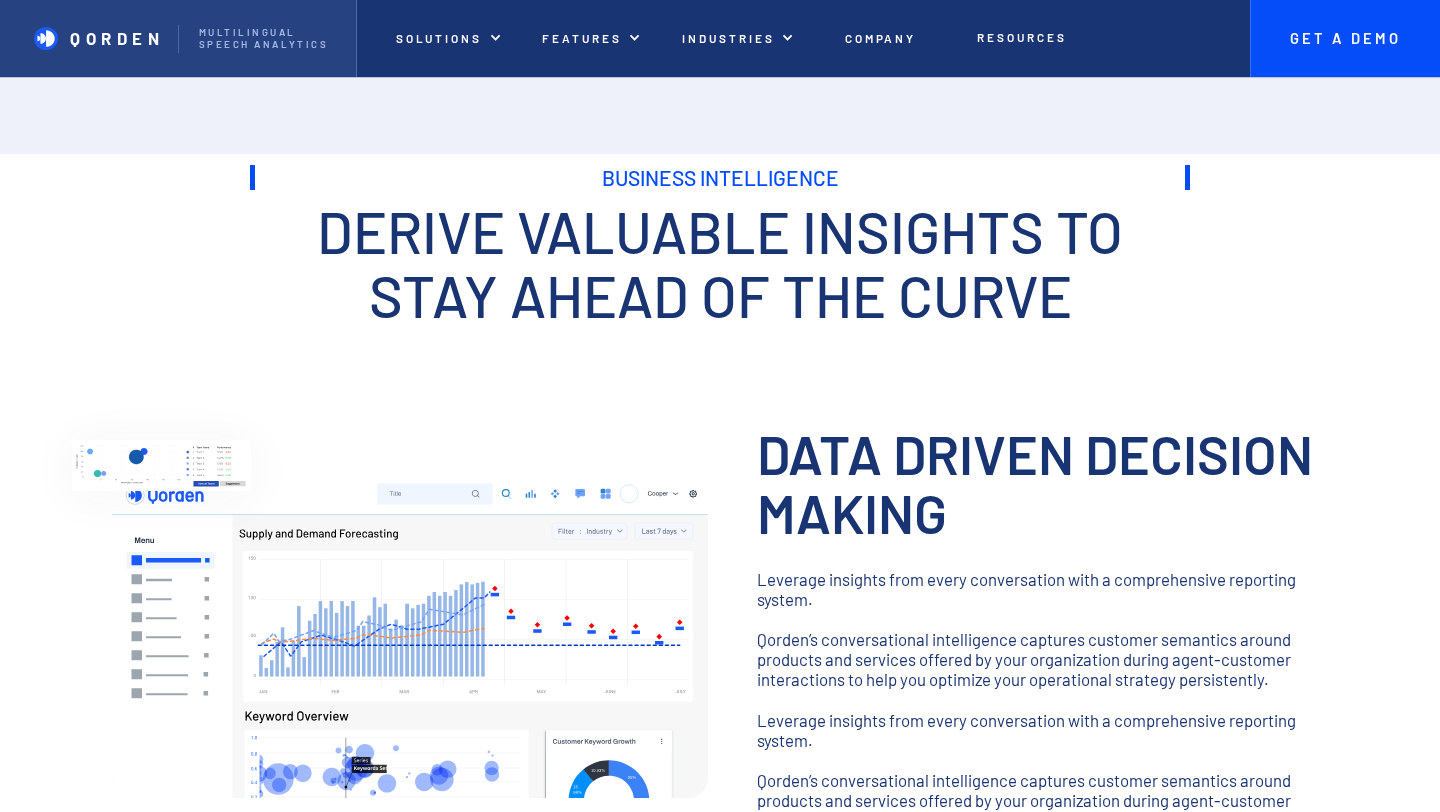 click on "QORDEN Multilingual Speech analytics" at bounding box center (178, 38) 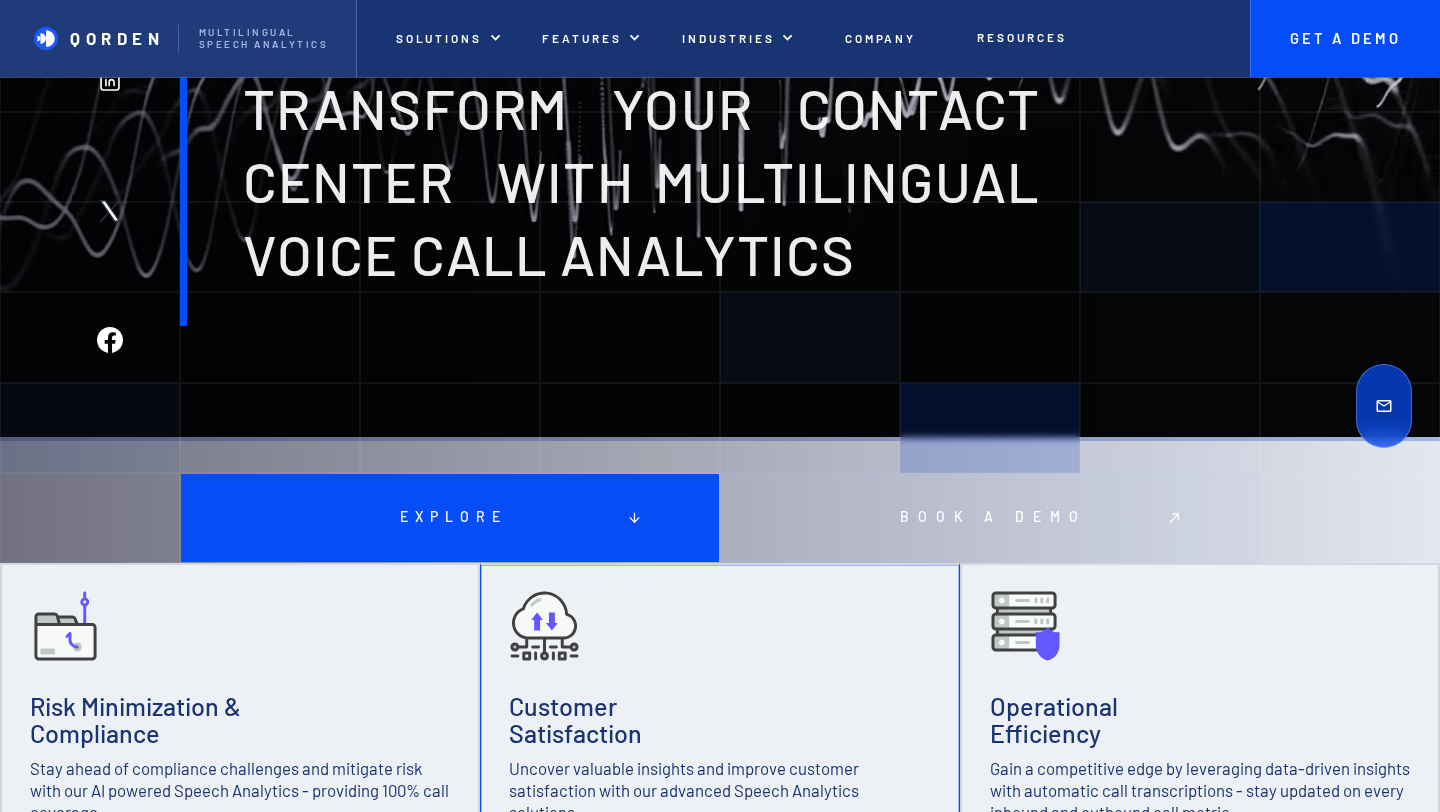 scroll, scrollTop: 289, scrollLeft: 0, axis: vertical 